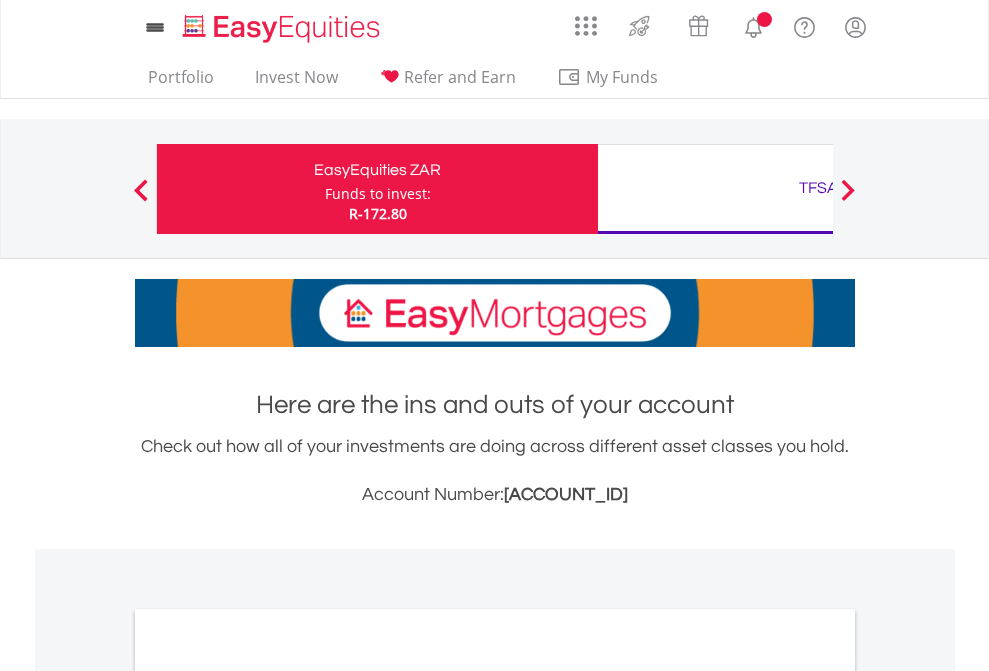 scroll, scrollTop: 0, scrollLeft: 0, axis: both 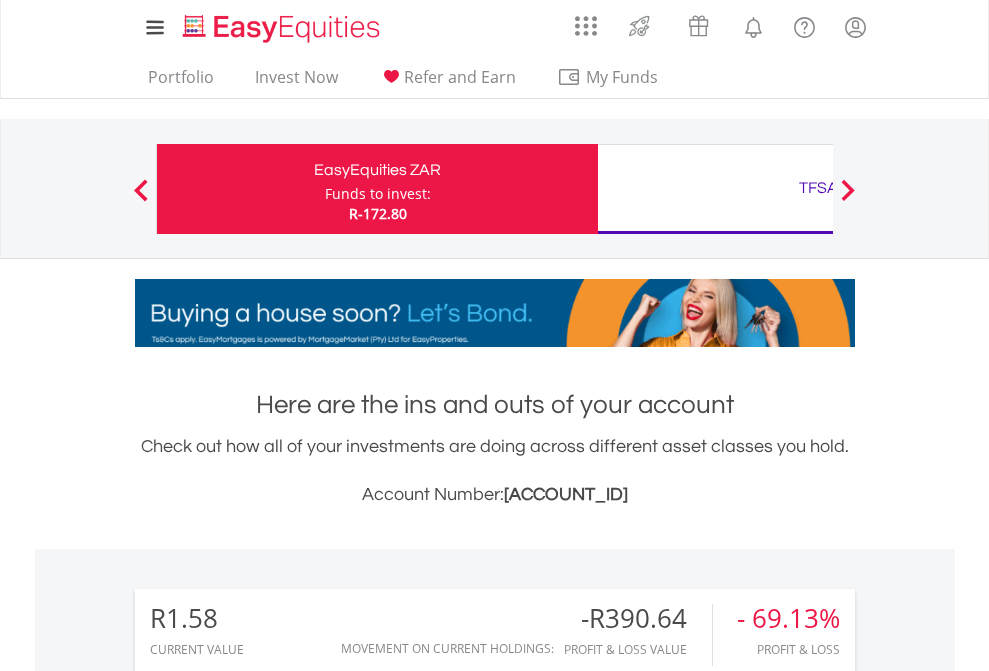 click on "Funds to invest:" at bounding box center (378, 194) 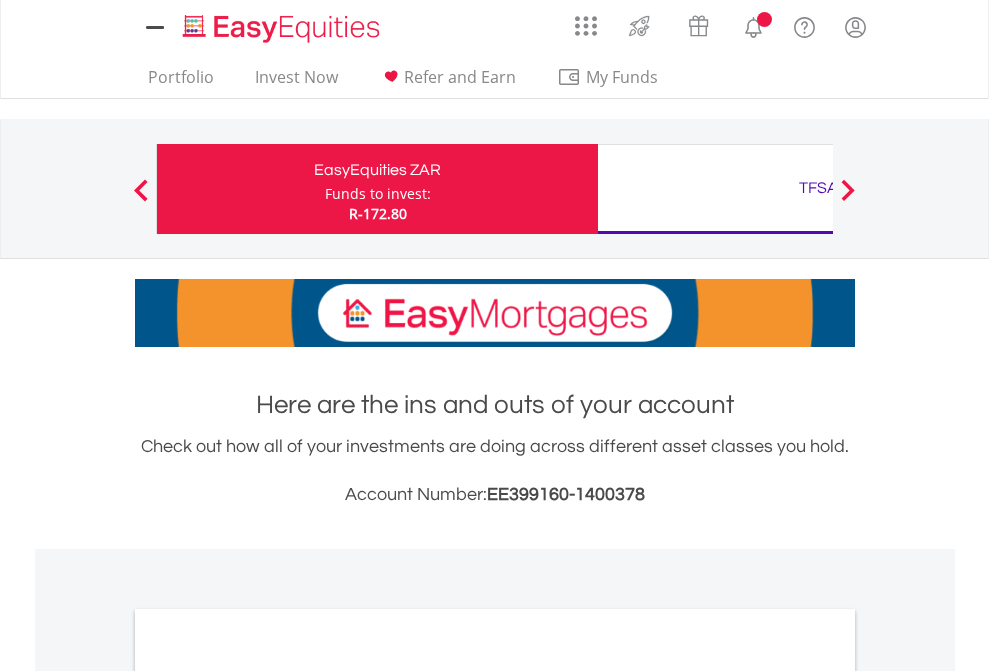 scroll, scrollTop: 0, scrollLeft: 0, axis: both 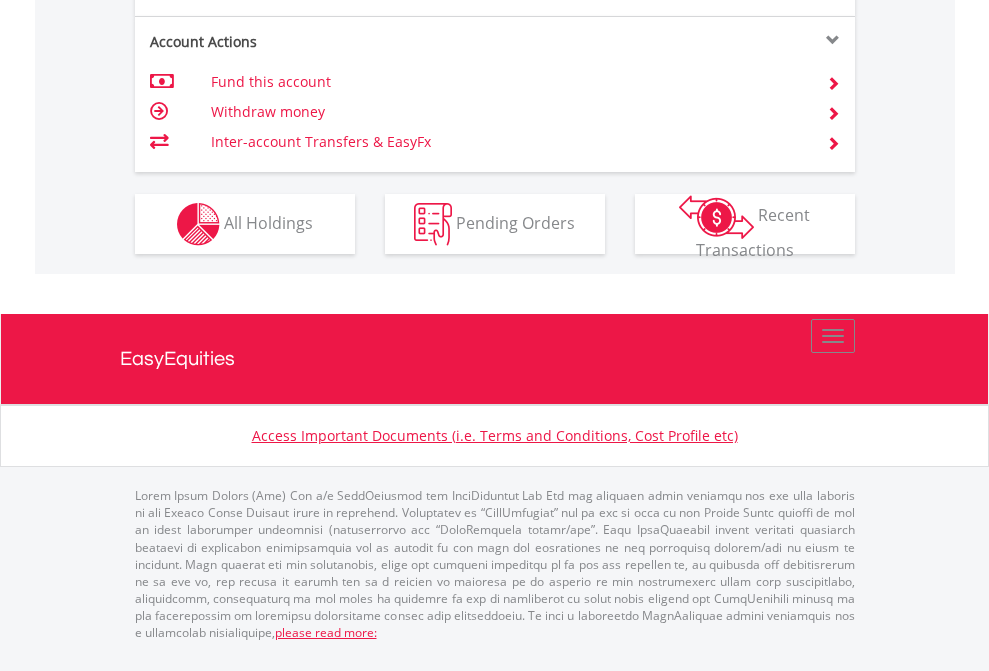 click on "Investment types" at bounding box center (706, -337) 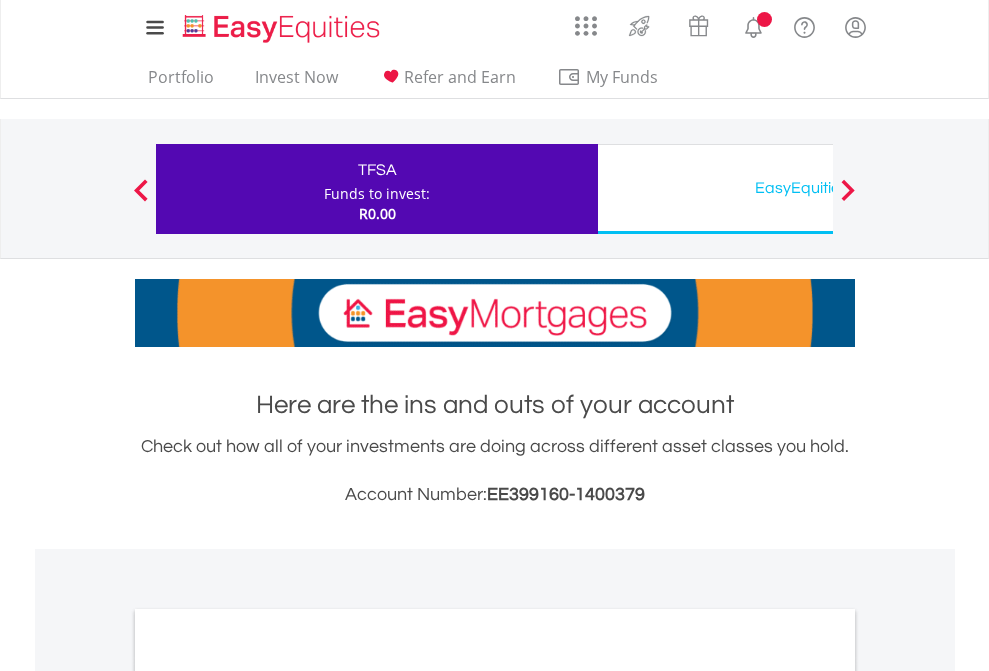 scroll, scrollTop: 0, scrollLeft: 0, axis: both 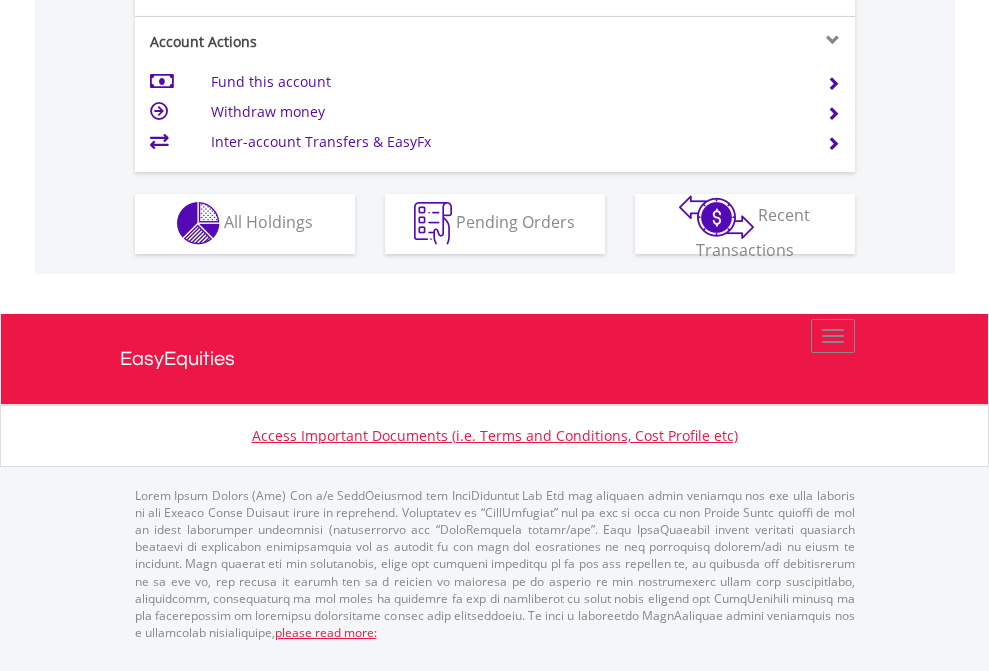 click on "Investment types" at bounding box center [706, -353] 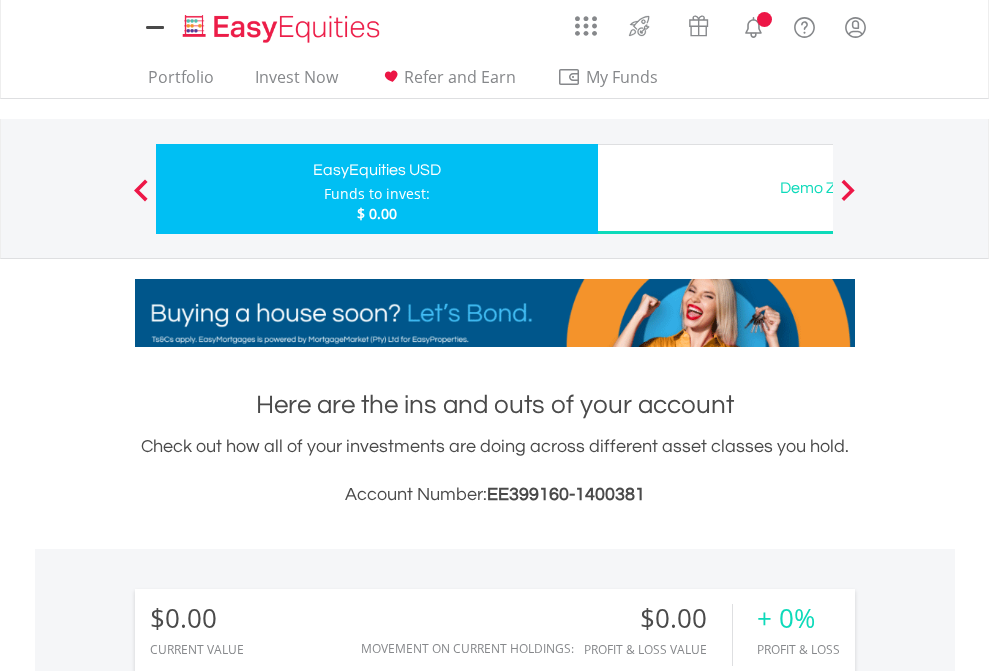 scroll, scrollTop: 0, scrollLeft: 0, axis: both 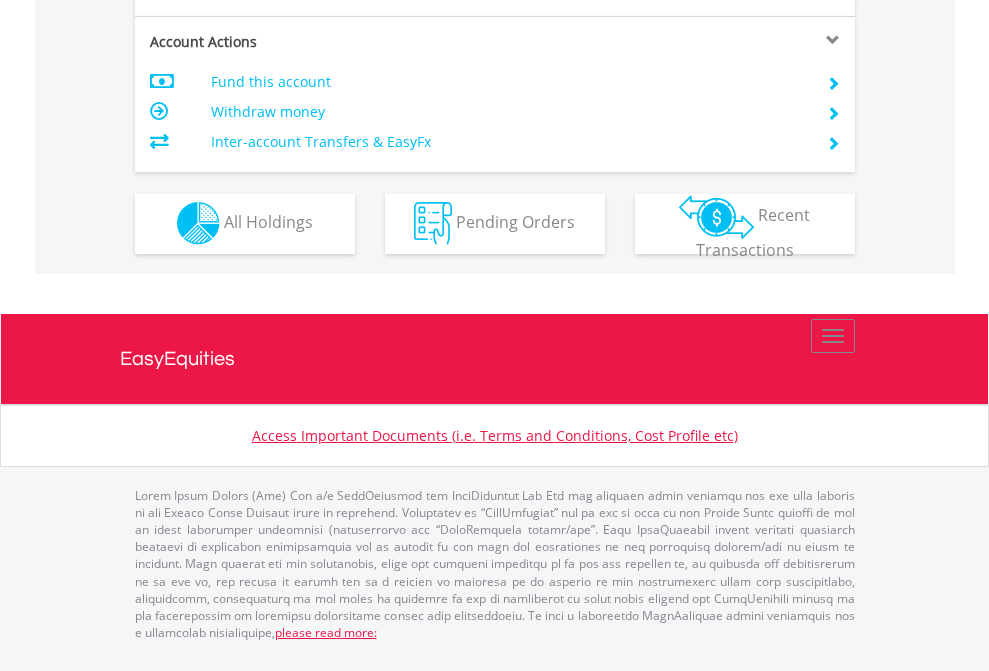 click on "Investment types" at bounding box center [706, -353] 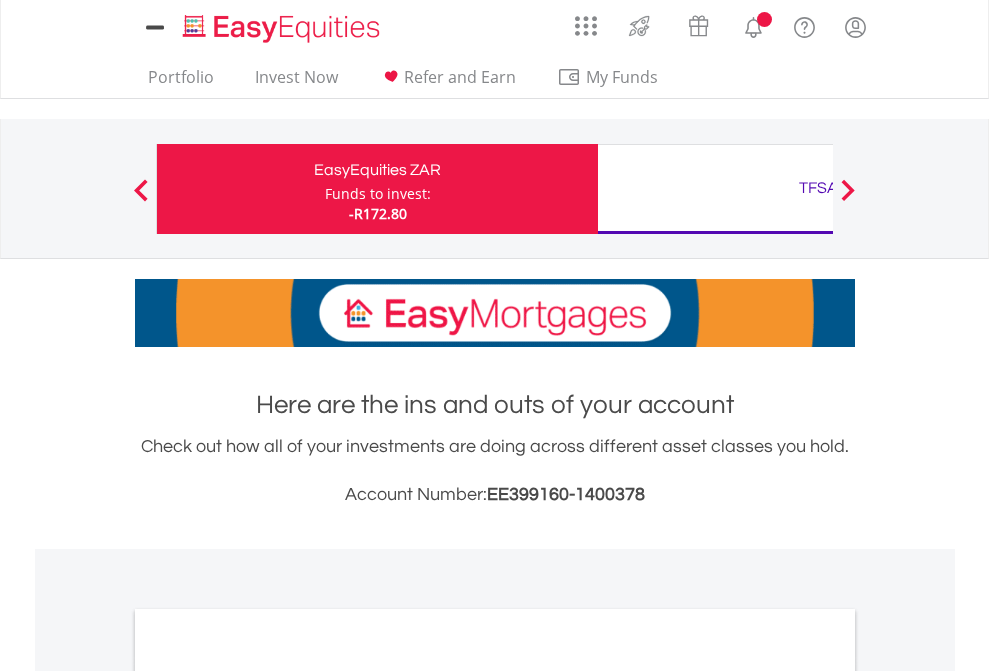 scroll, scrollTop: 0, scrollLeft: 0, axis: both 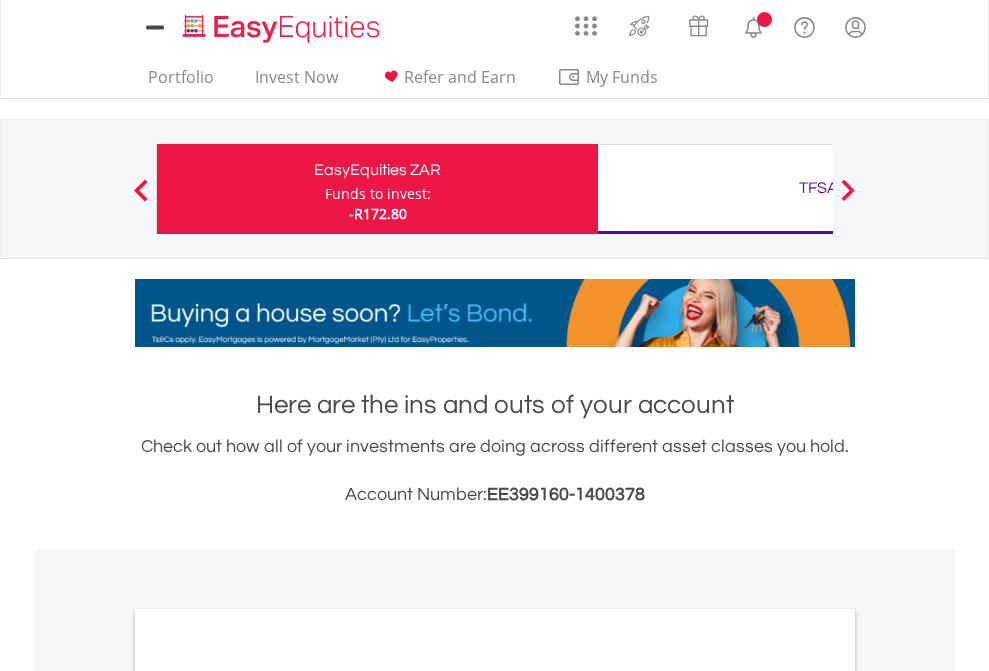 click on "All Holdings" at bounding box center [268, 1096] 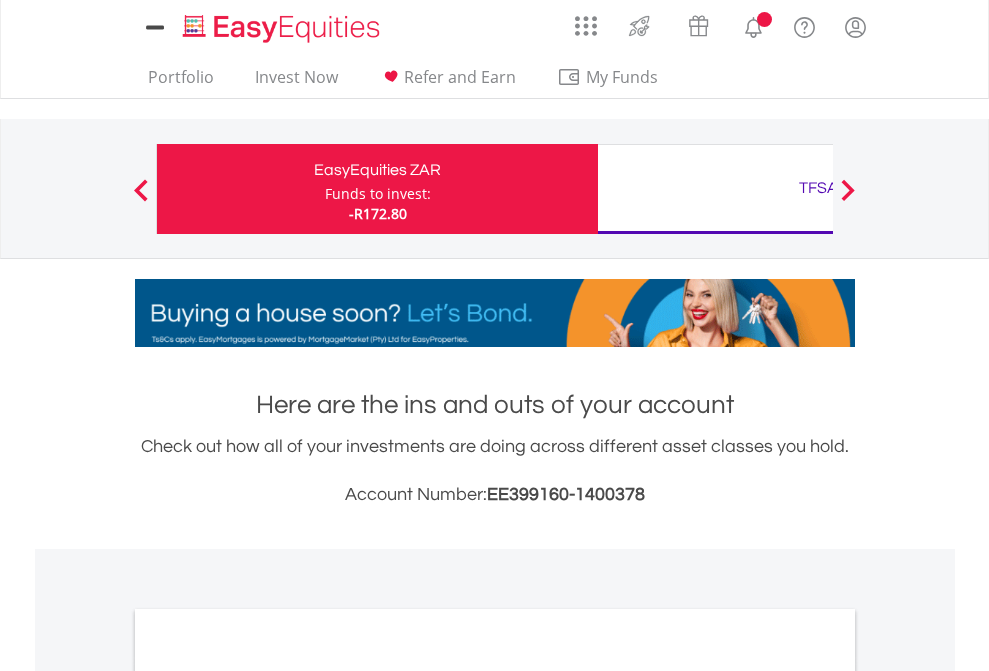 scroll, scrollTop: 1202, scrollLeft: 0, axis: vertical 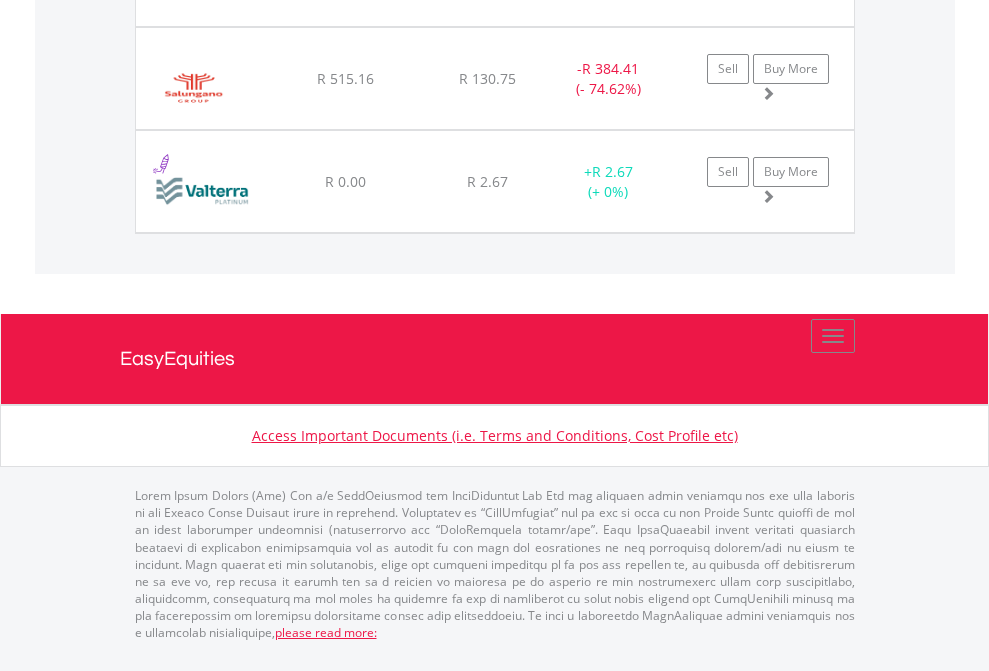 click on "TFSA" at bounding box center (818, -1277) 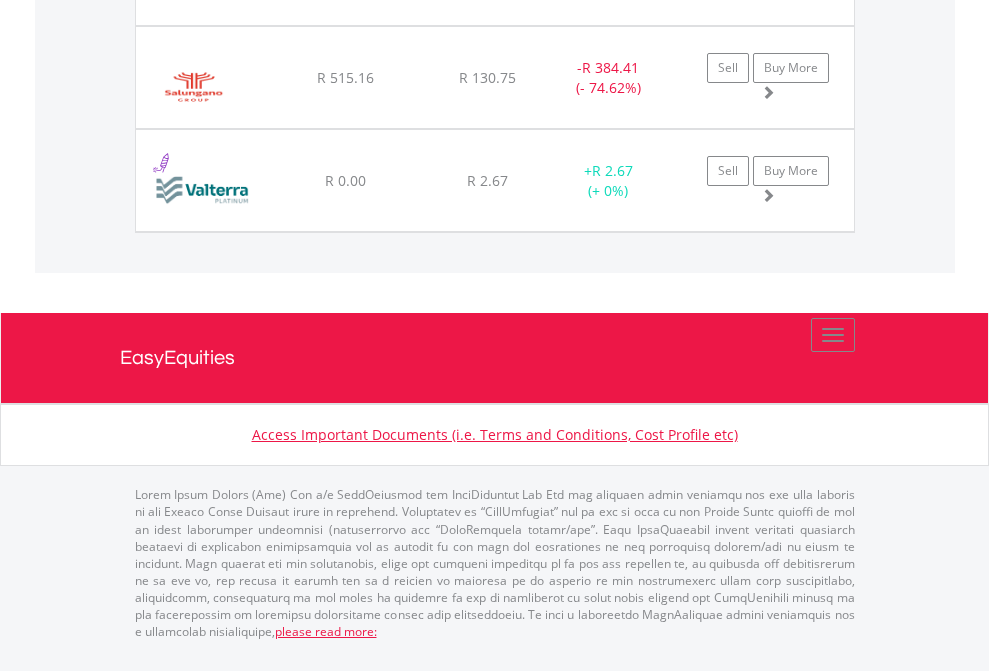 scroll, scrollTop: 144, scrollLeft: 0, axis: vertical 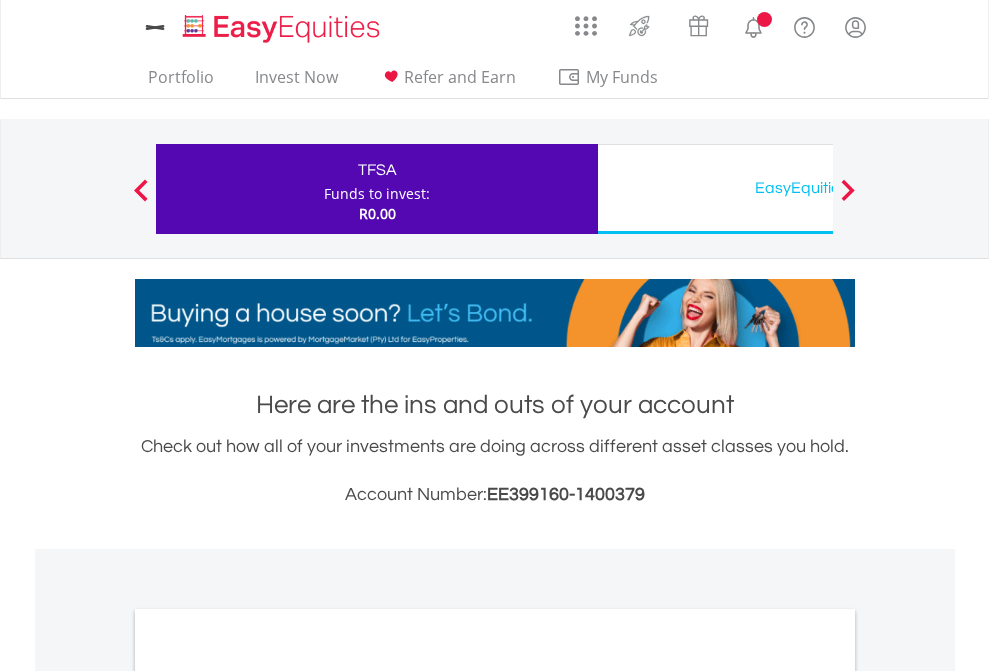 click on "All Holdings" at bounding box center (268, 1096) 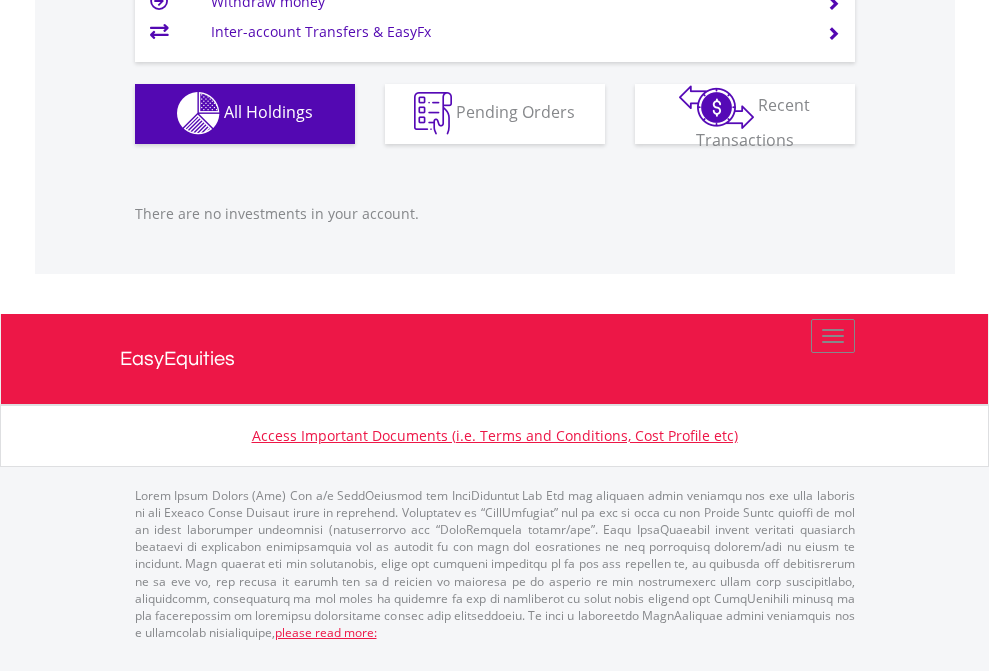 scroll, scrollTop: 1980, scrollLeft: 0, axis: vertical 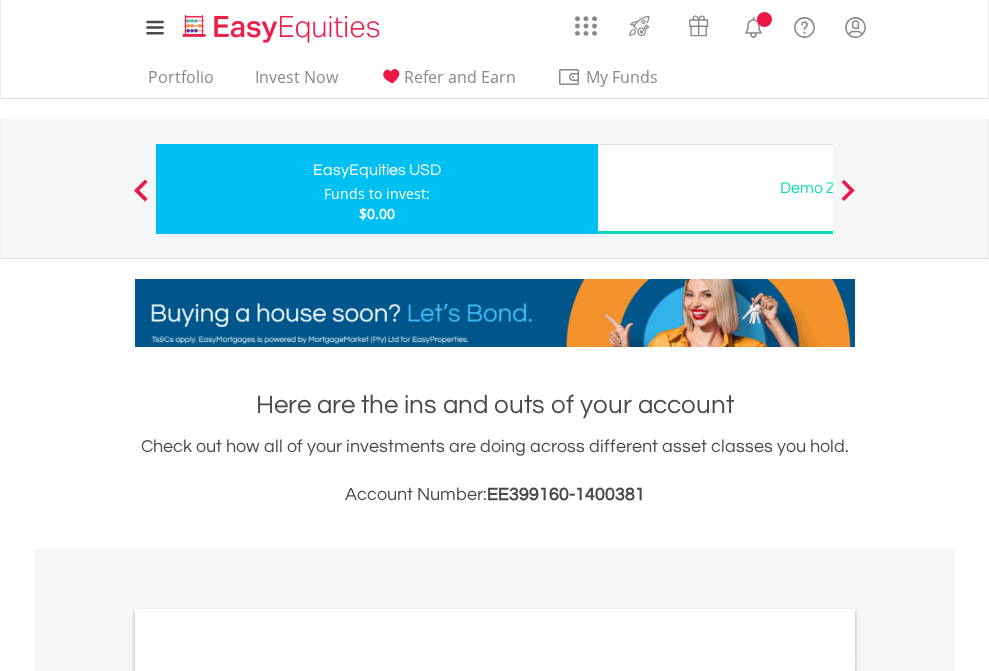 click on "All Holdings" at bounding box center (268, 1096) 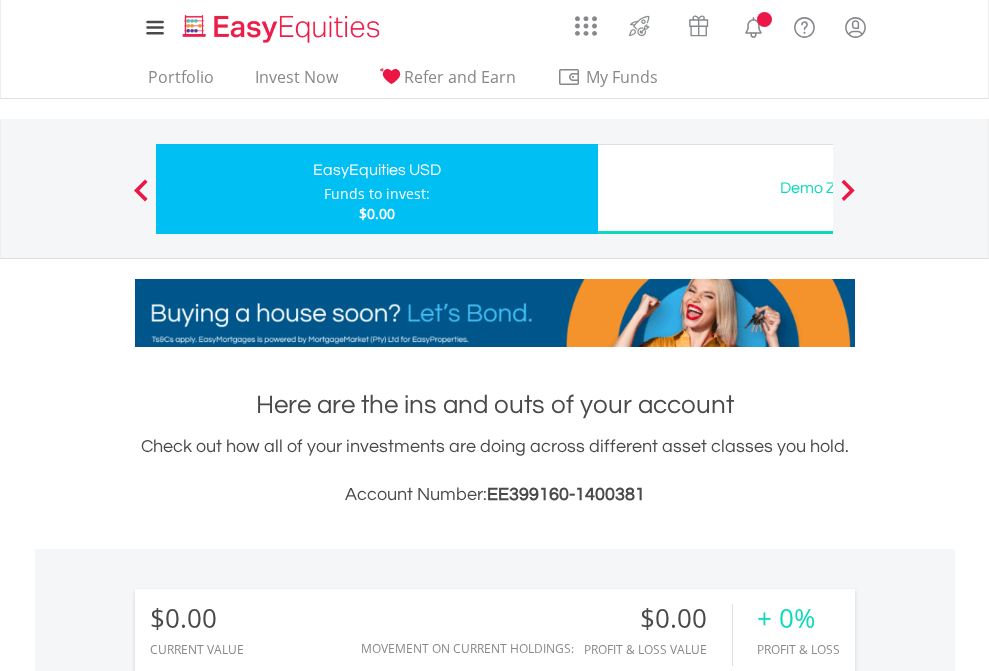 scroll, scrollTop: 1486, scrollLeft: 0, axis: vertical 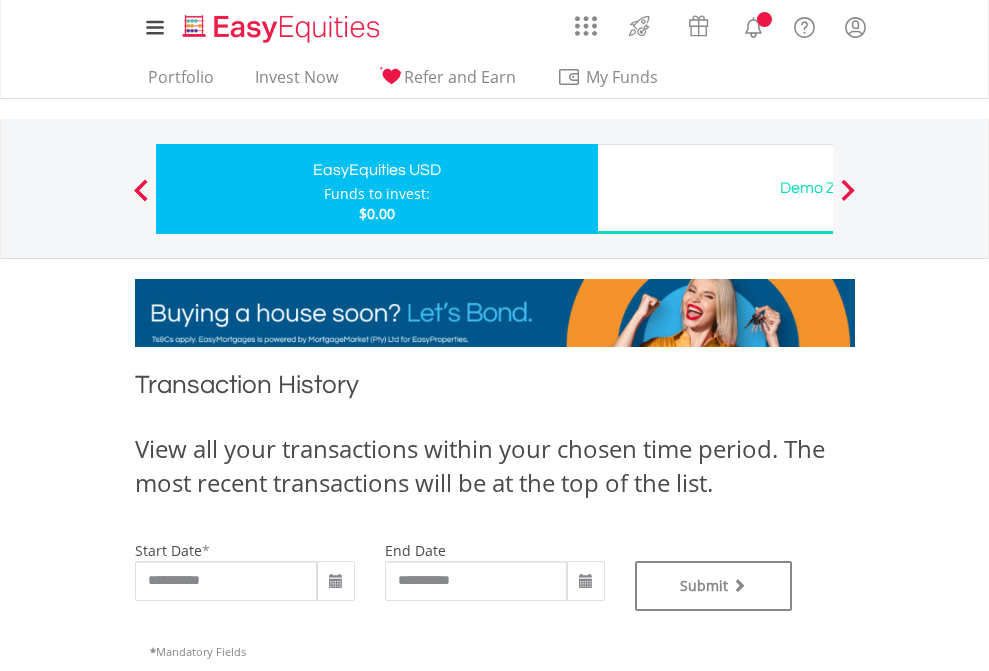 type on "**********" 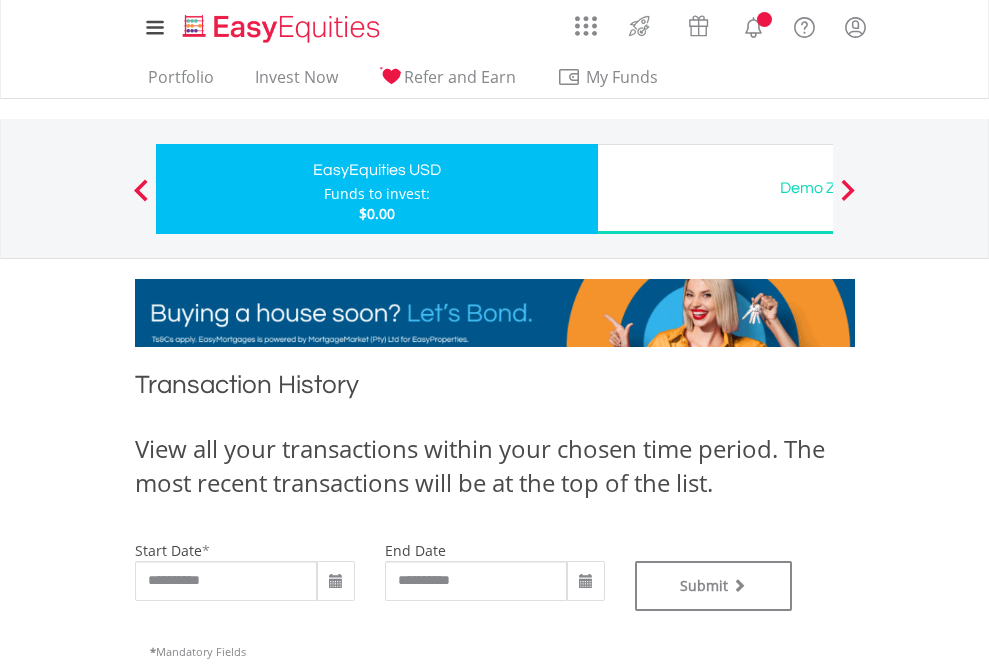 type on "**********" 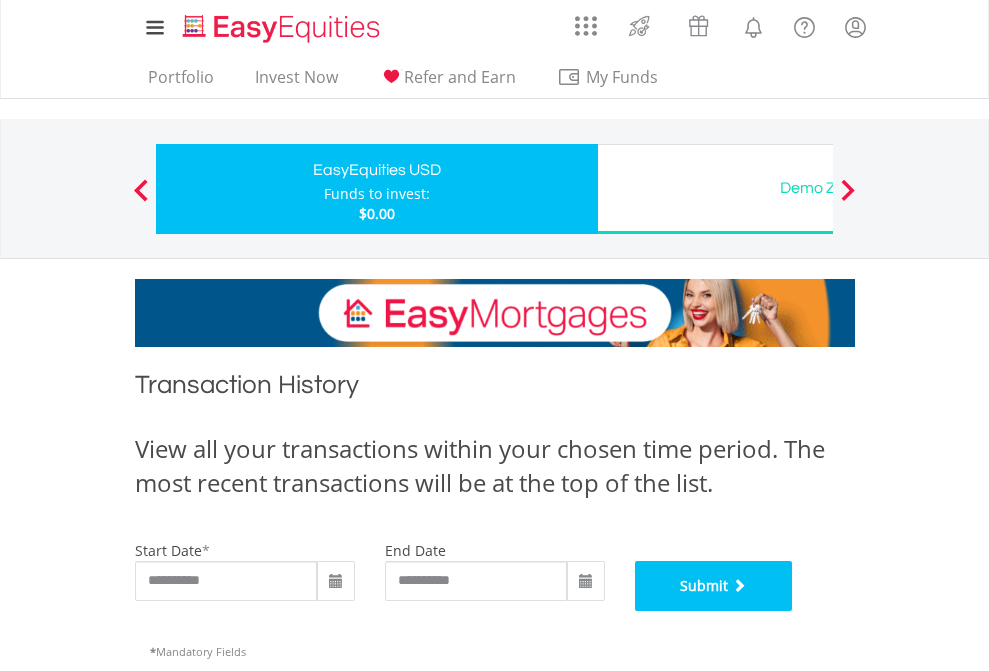 click on "Submit" at bounding box center [714, 586] 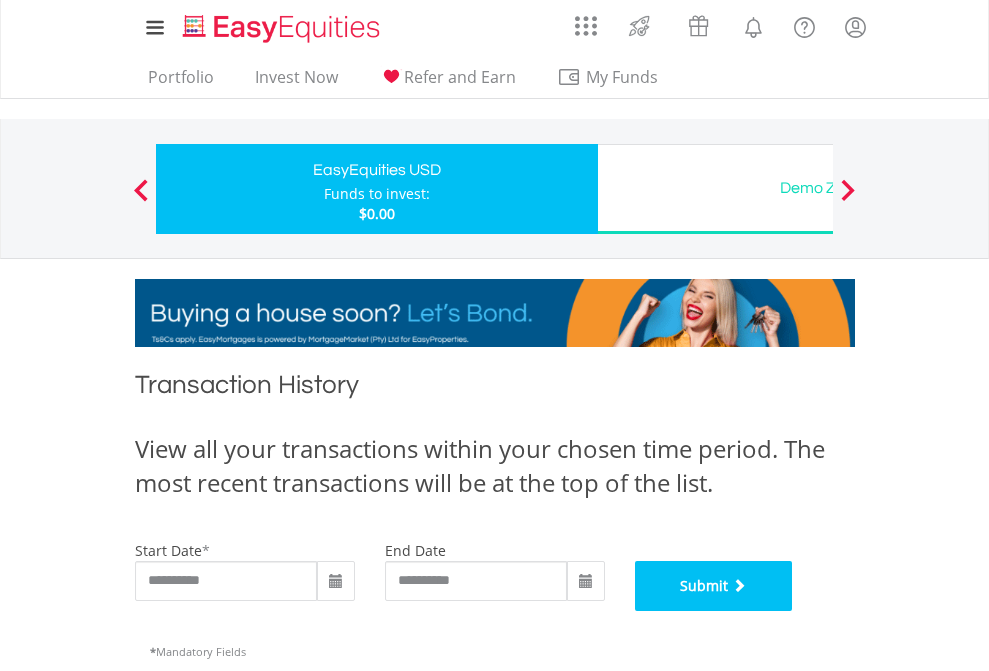 scroll, scrollTop: 811, scrollLeft: 0, axis: vertical 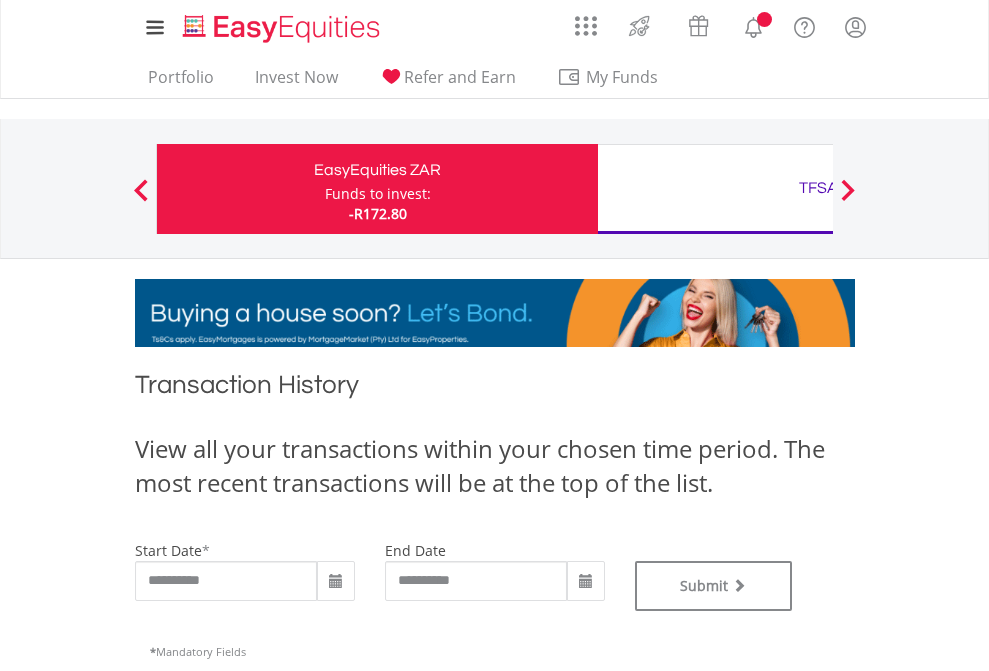 click on "TFSA" at bounding box center [818, 188] 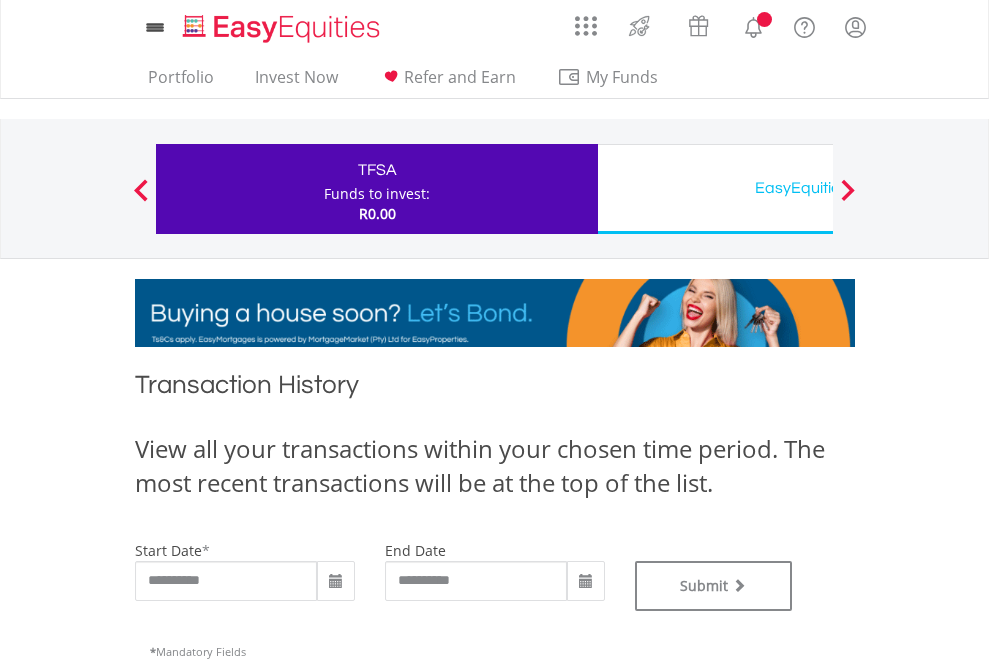 scroll, scrollTop: 0, scrollLeft: 0, axis: both 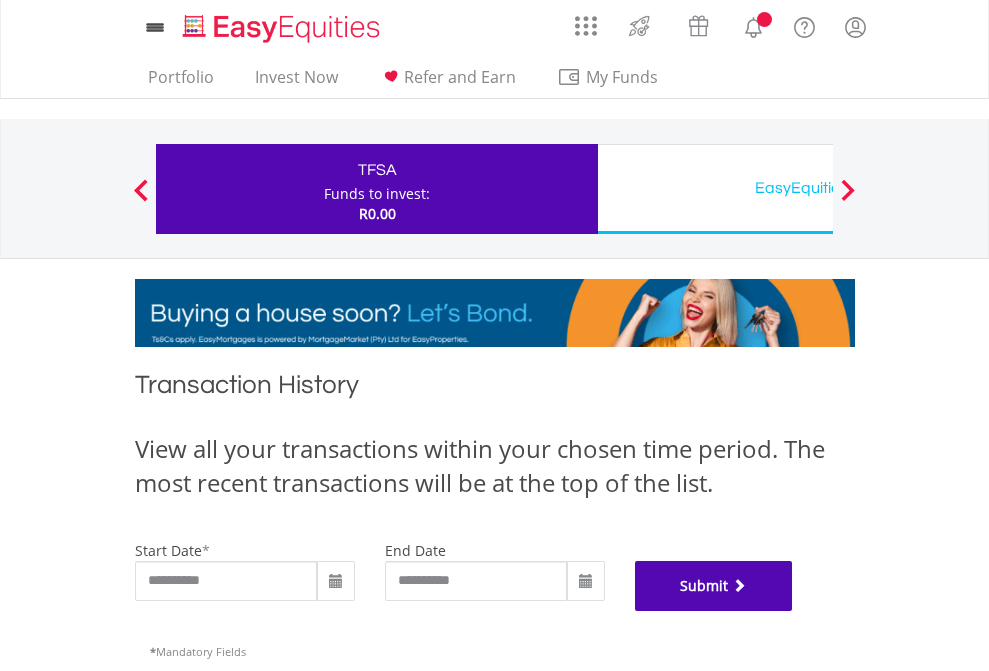 click on "Submit" at bounding box center (714, 586) 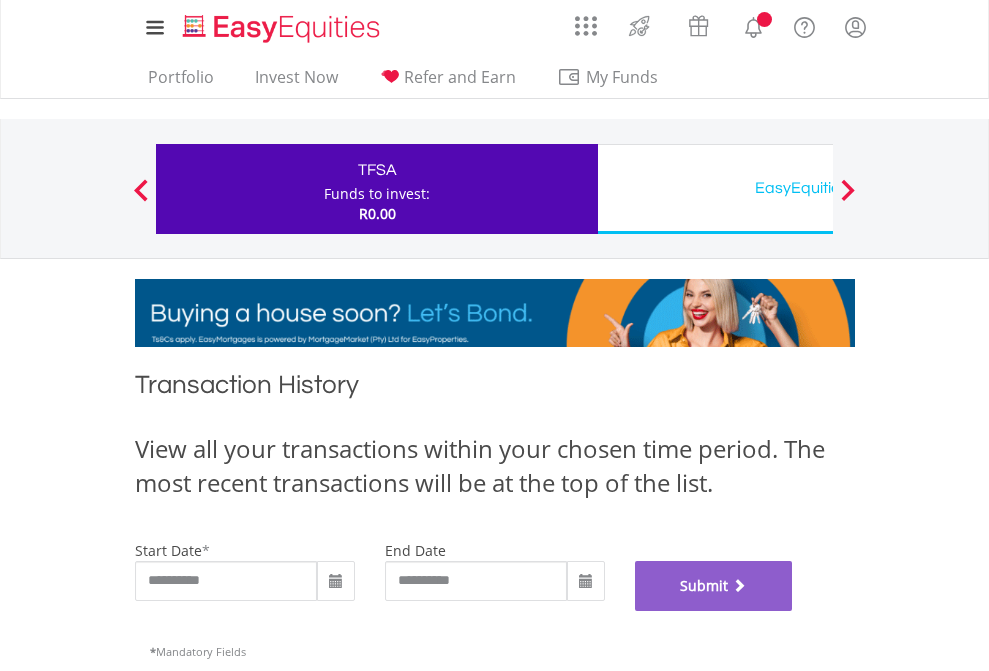 scroll, scrollTop: 811, scrollLeft: 0, axis: vertical 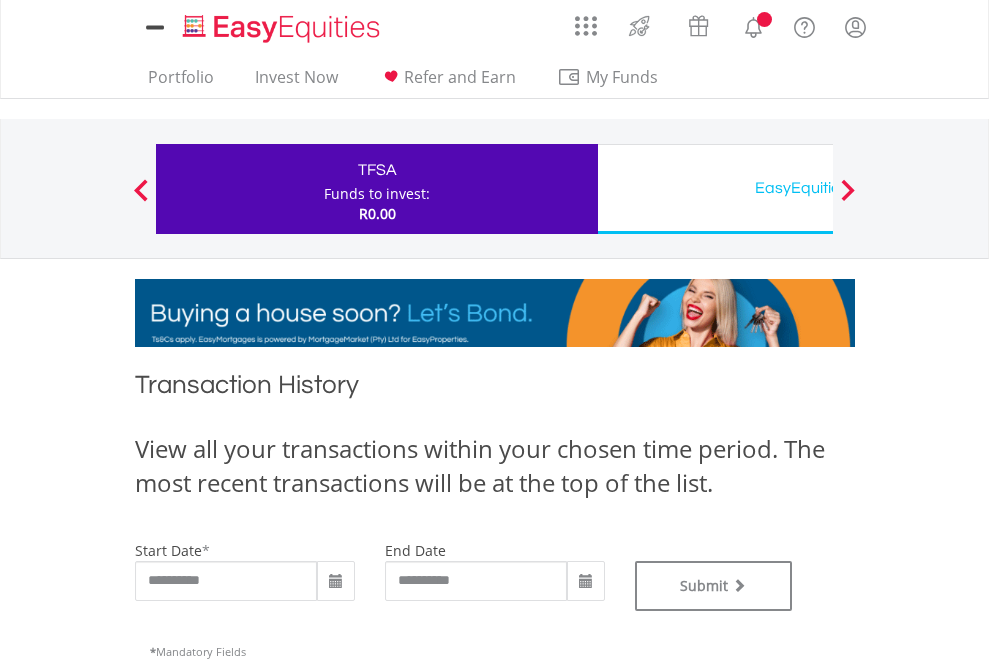 click on "EasyEquities USD" at bounding box center [818, 188] 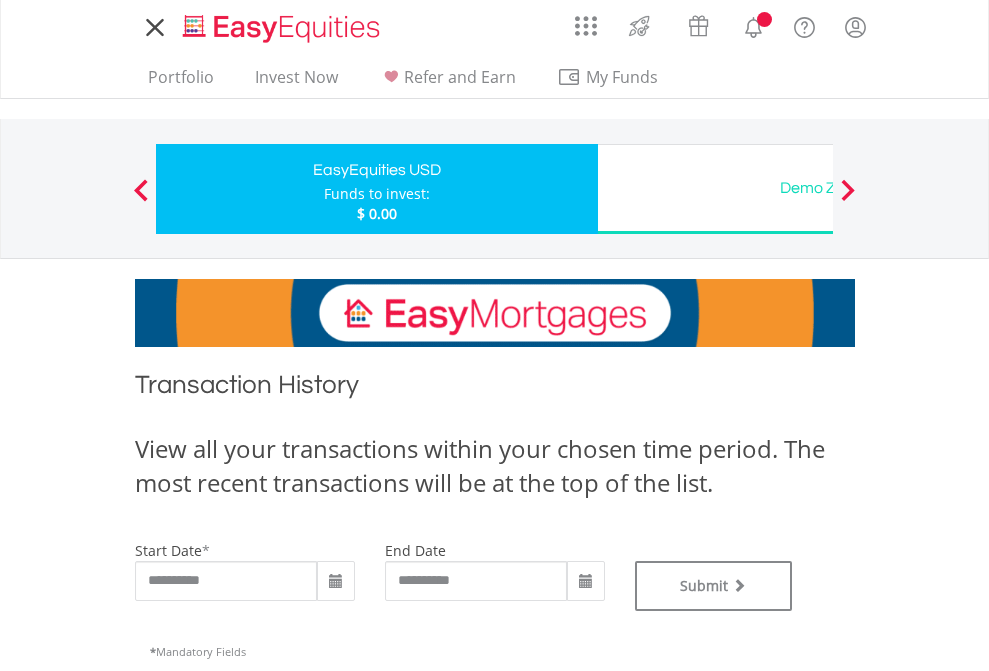 scroll, scrollTop: 0, scrollLeft: 0, axis: both 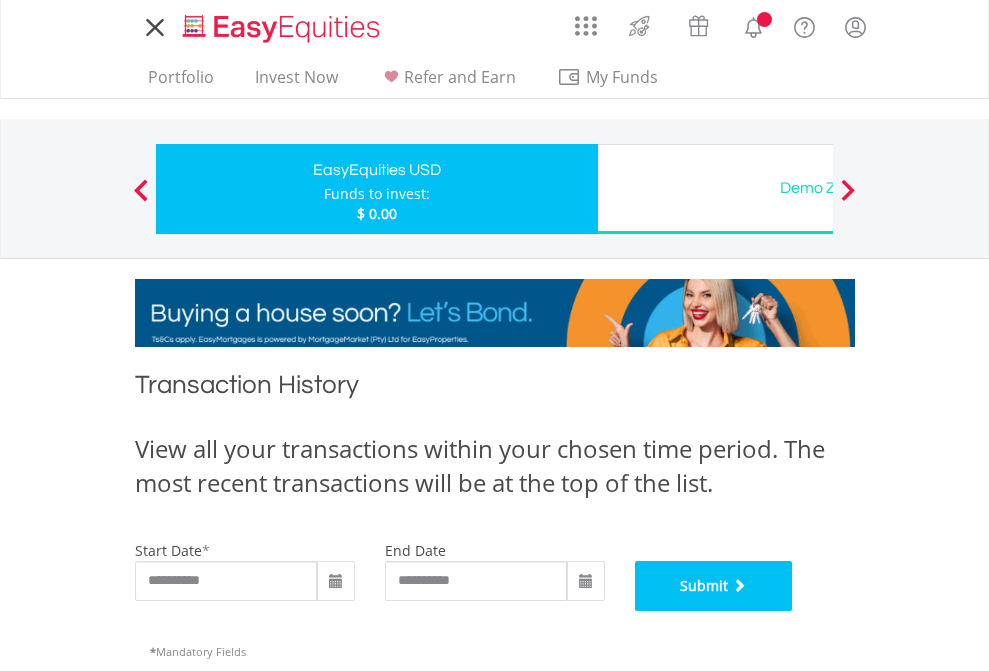 click on "Submit" at bounding box center (714, 586) 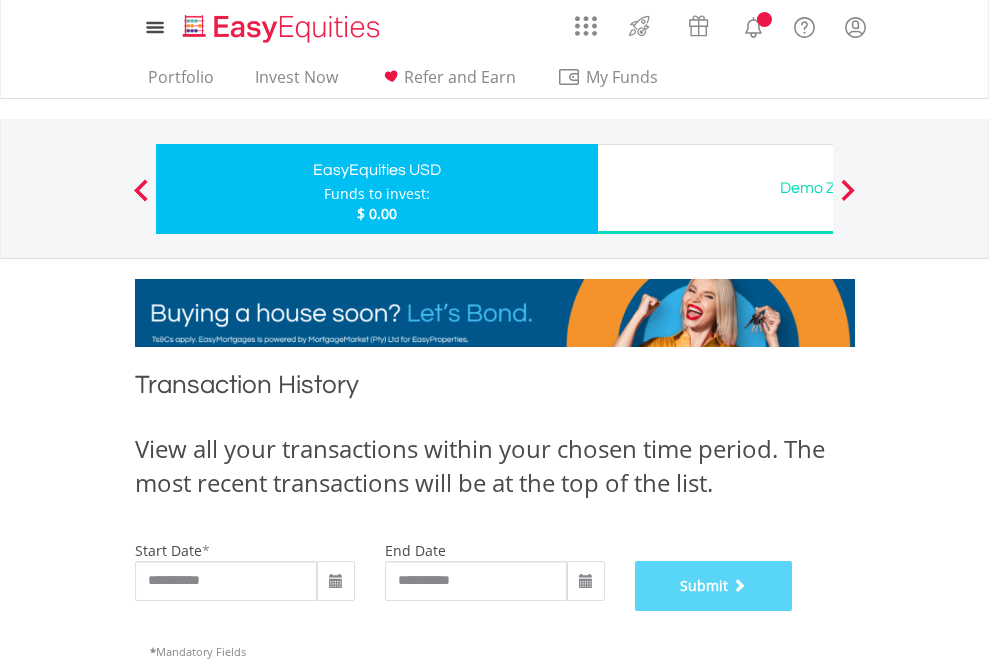 scroll, scrollTop: 811, scrollLeft: 0, axis: vertical 